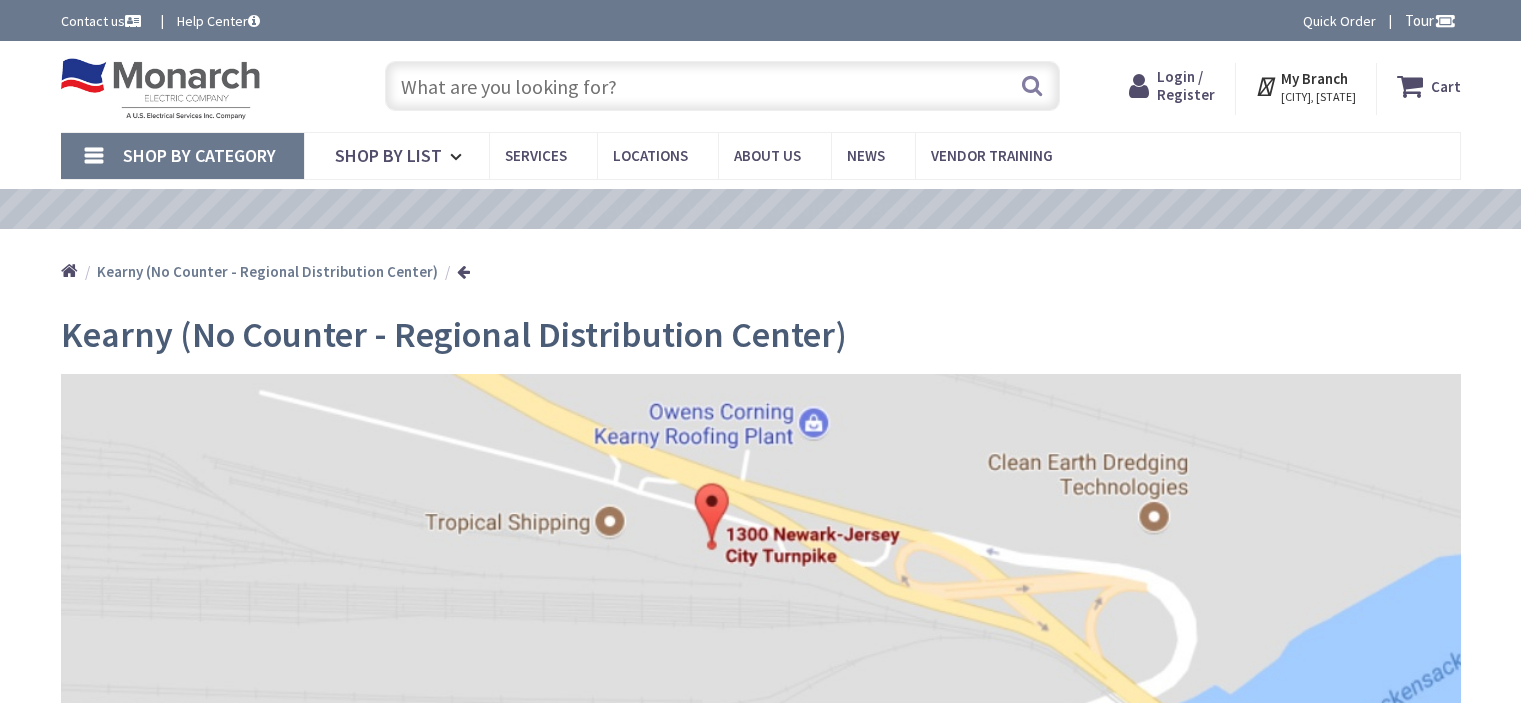 scroll, scrollTop: 0, scrollLeft: 0, axis: both 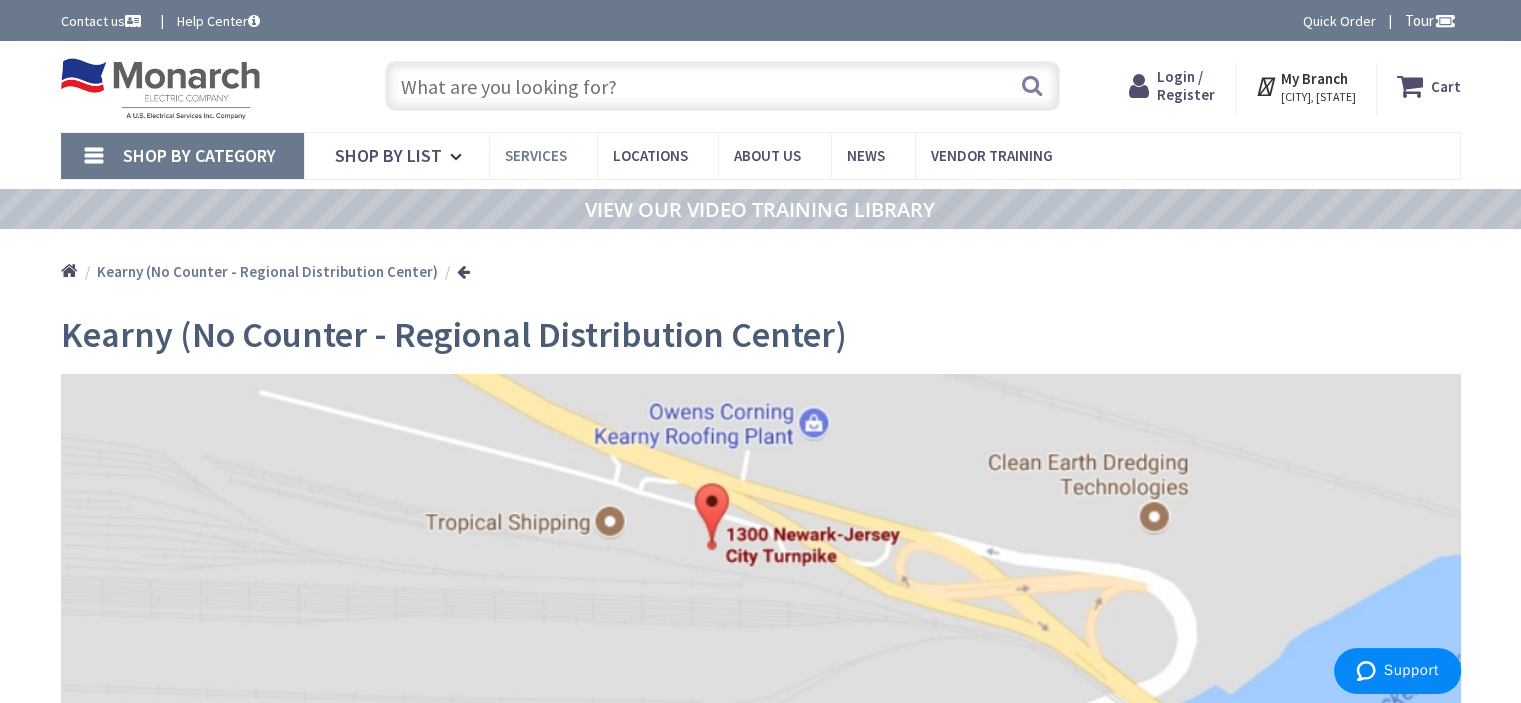 click on "Services" at bounding box center [536, 155] 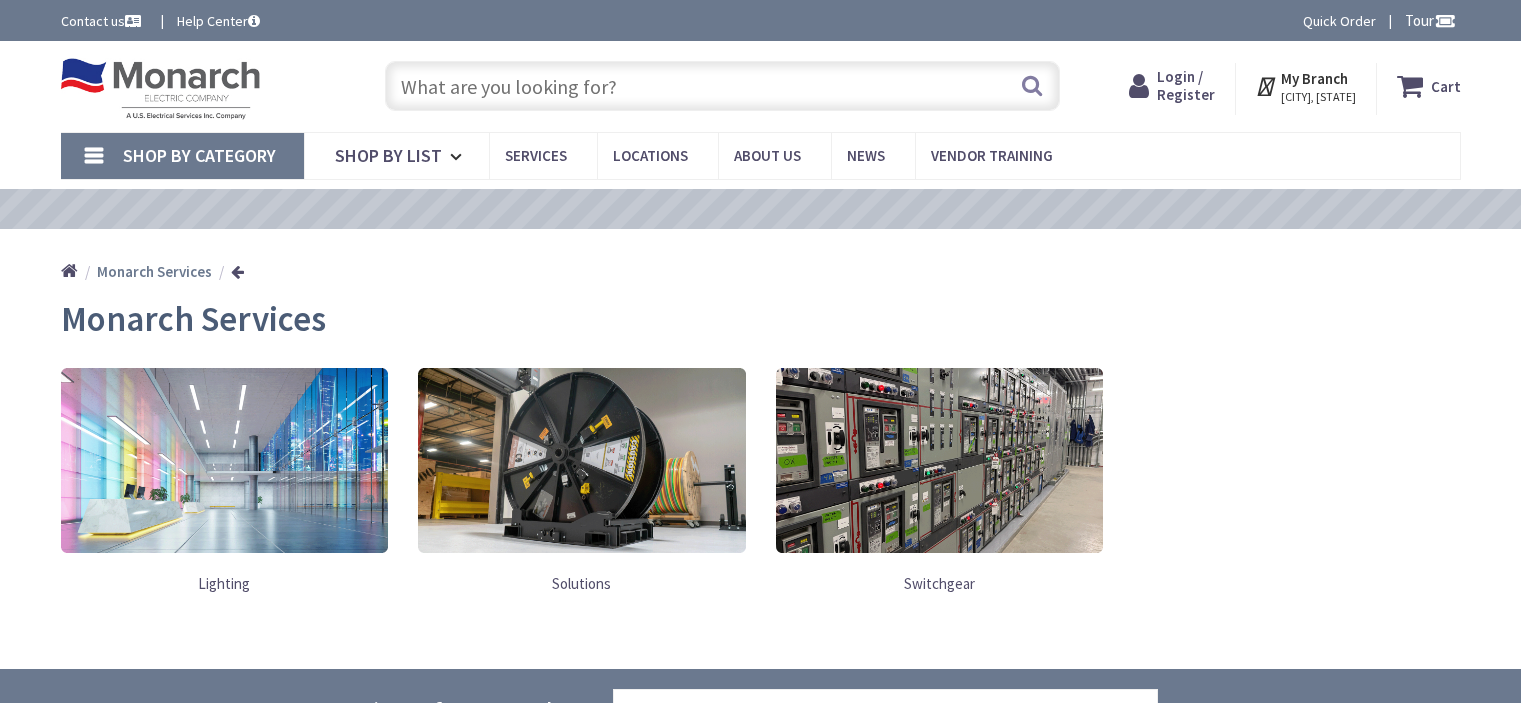 scroll, scrollTop: 0, scrollLeft: 0, axis: both 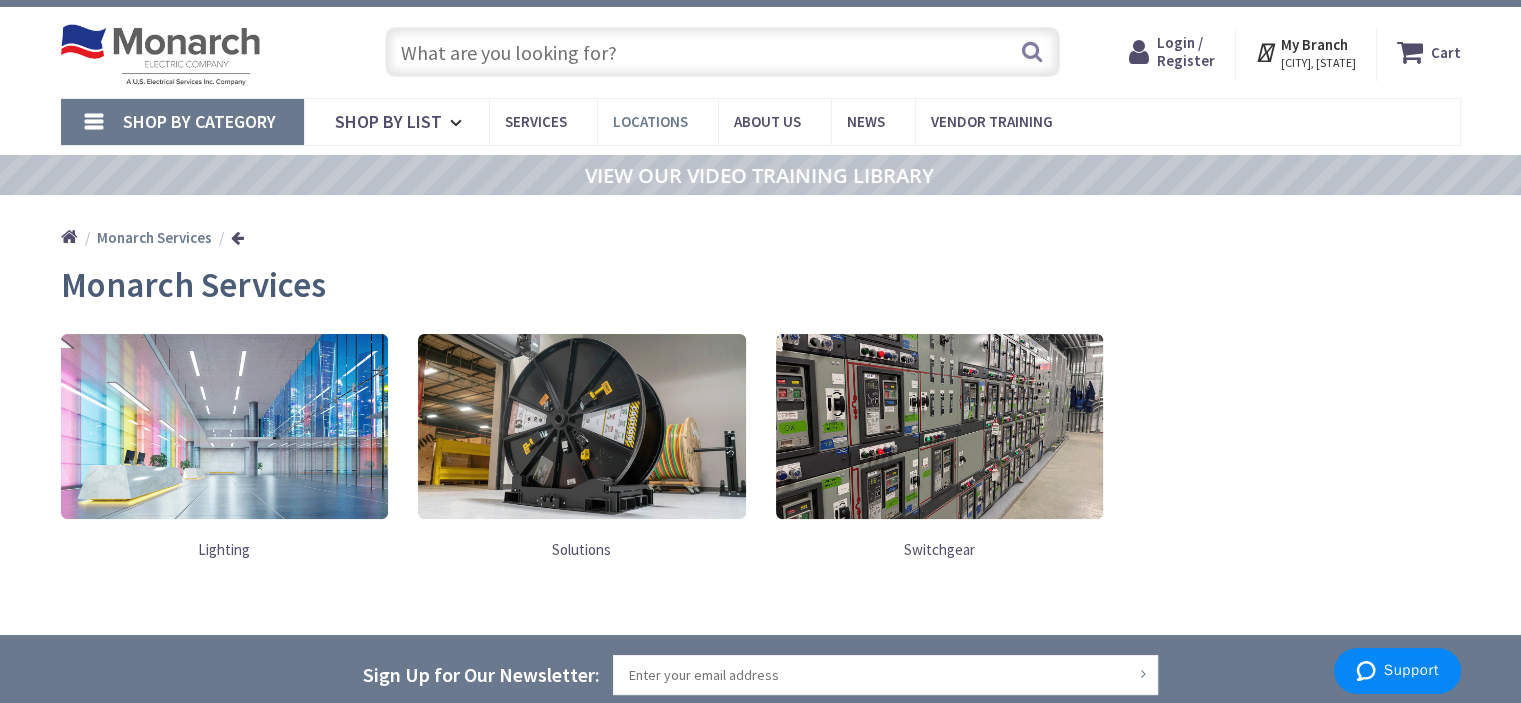 click on "Locations" at bounding box center (650, 121) 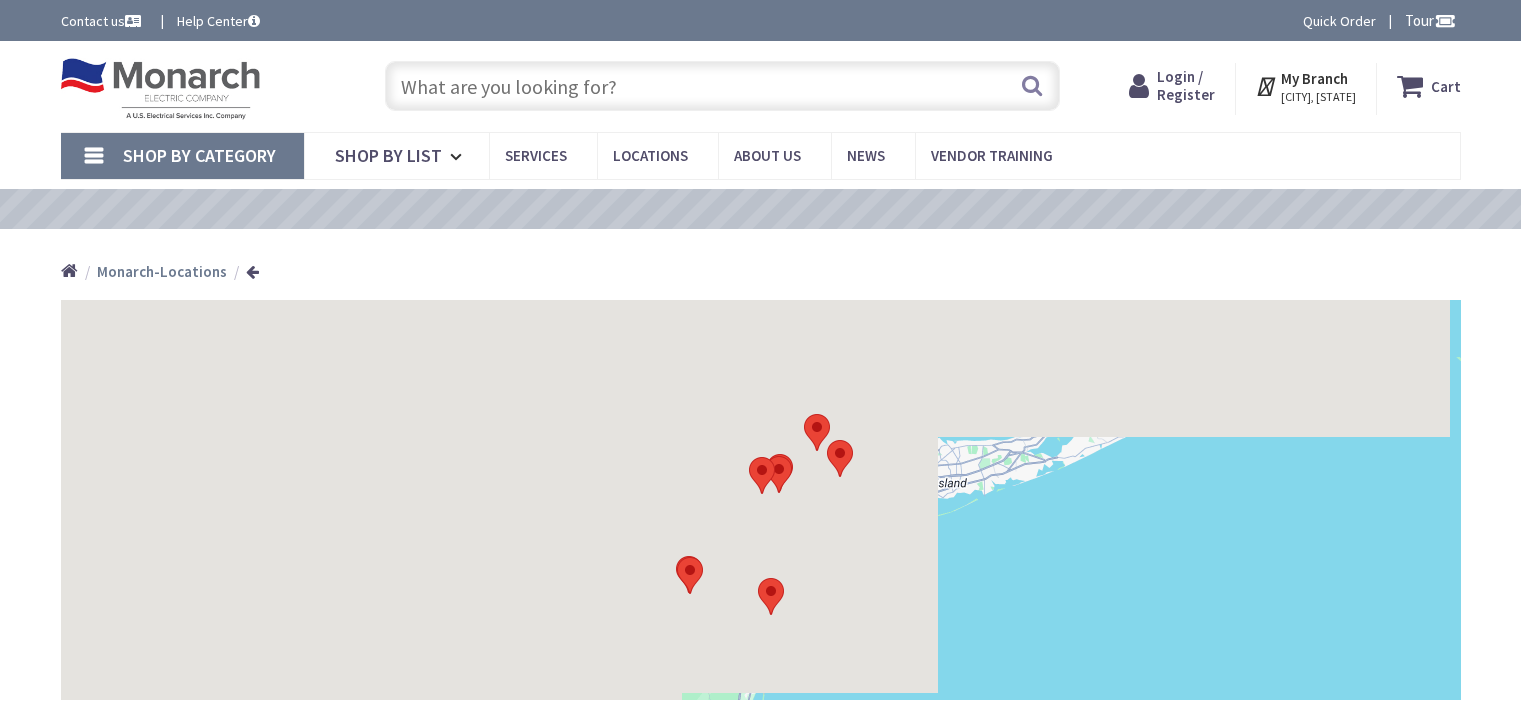 scroll, scrollTop: 0, scrollLeft: 0, axis: both 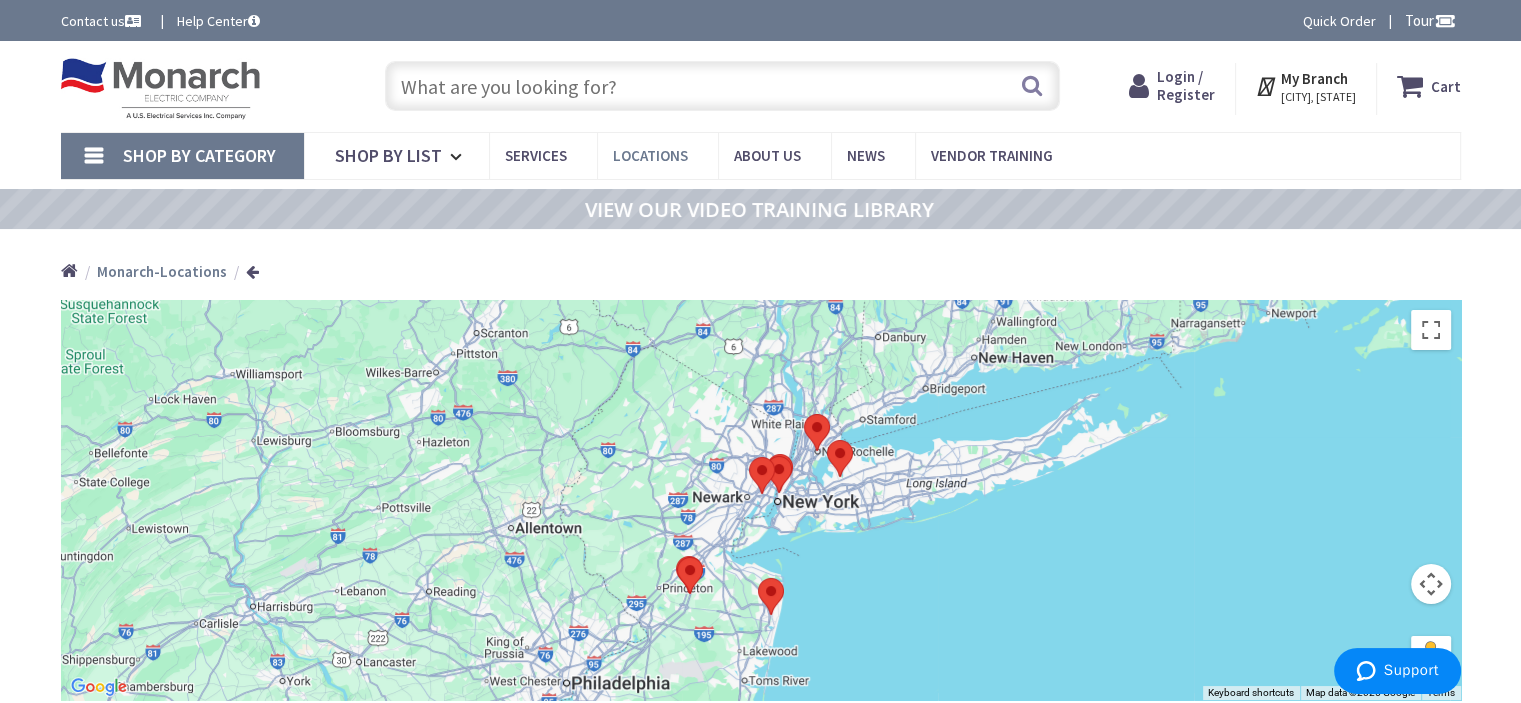 click on "Locations" at bounding box center (650, 155) 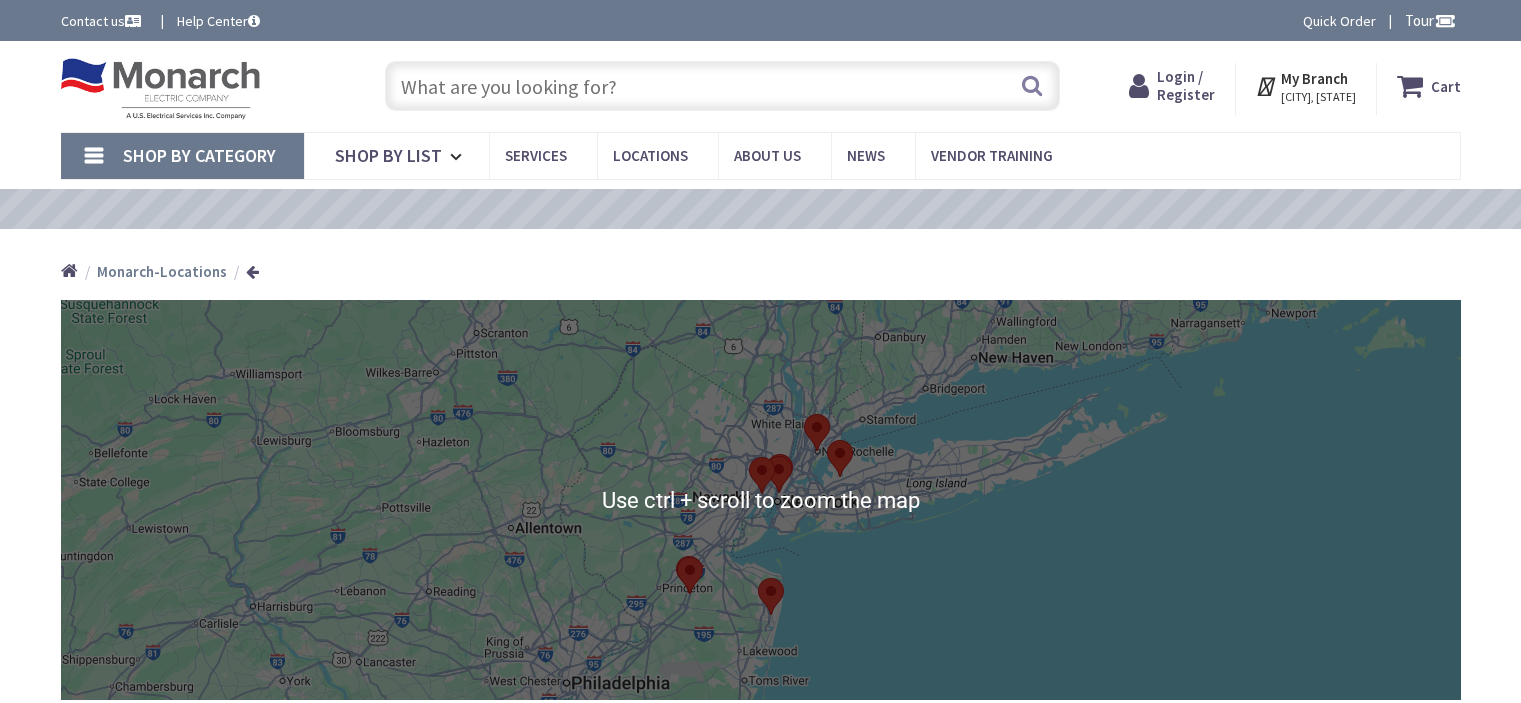 scroll, scrollTop: 0, scrollLeft: 0, axis: both 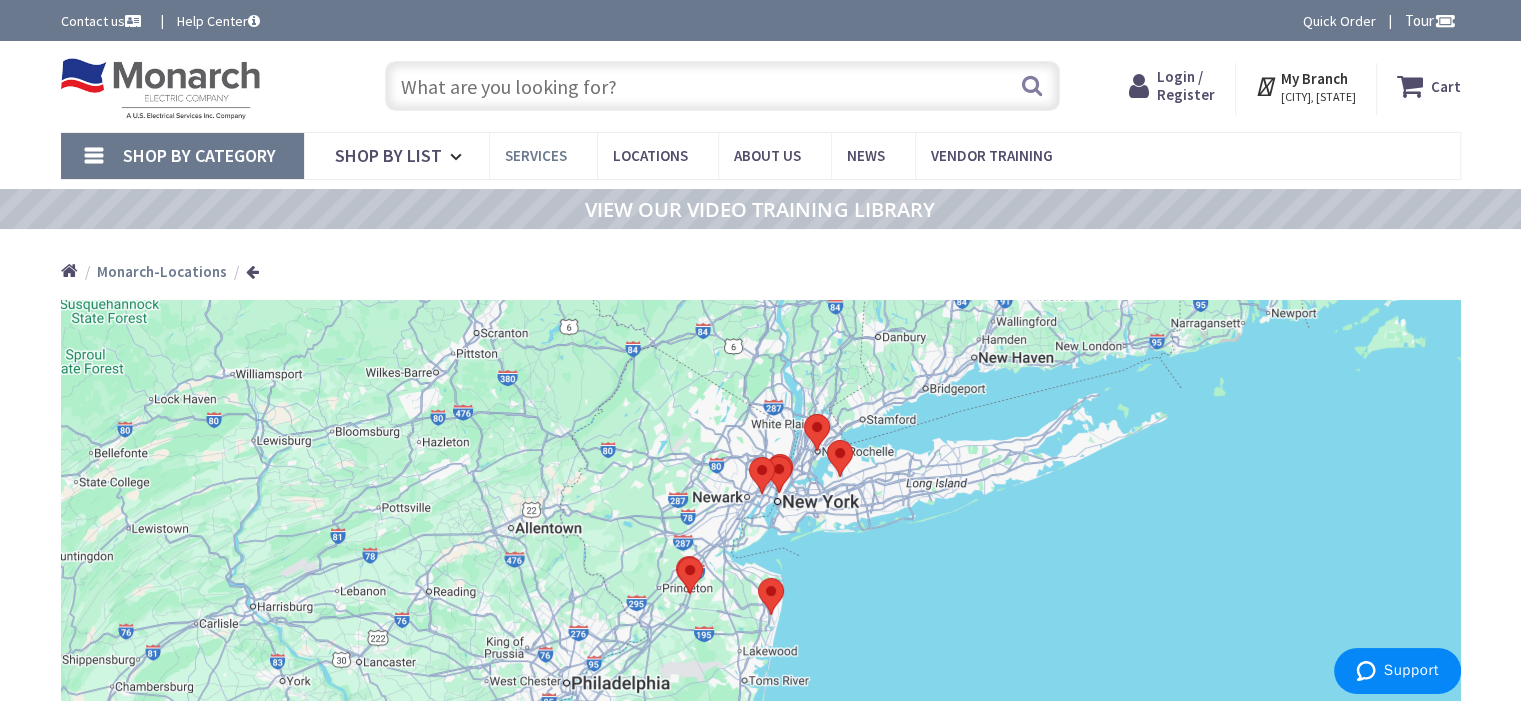 click on "Services" at bounding box center (543, 155) 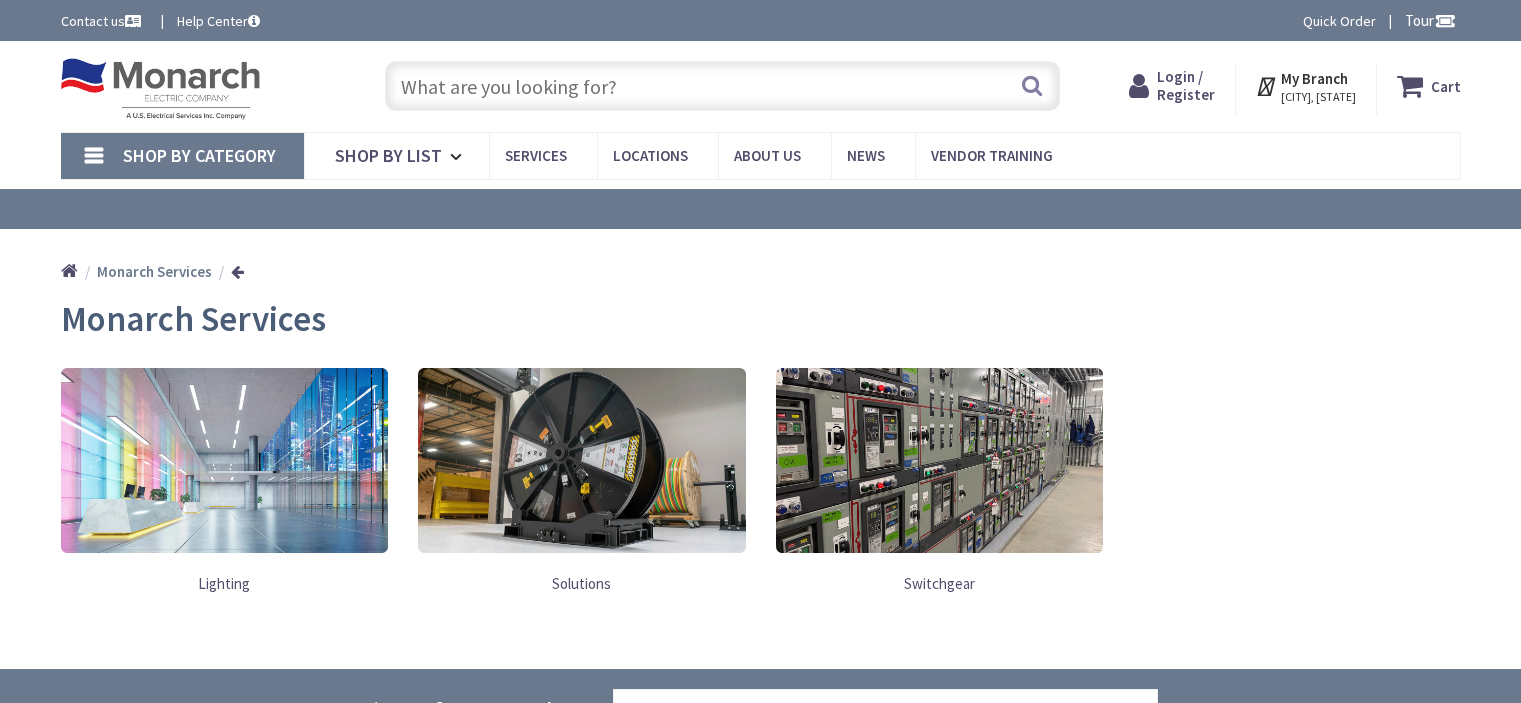 scroll, scrollTop: 0, scrollLeft: 0, axis: both 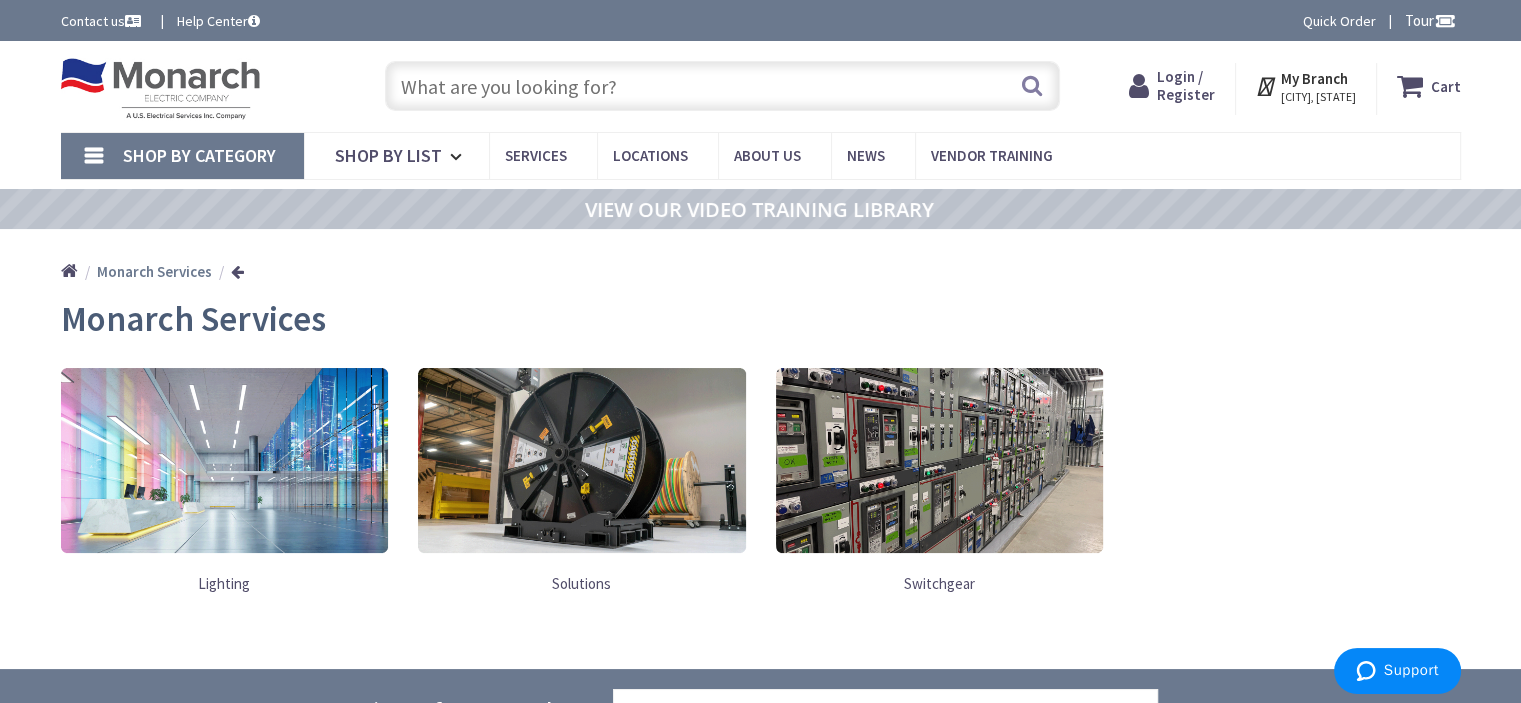 click on "Solutions" at bounding box center [582, 583] 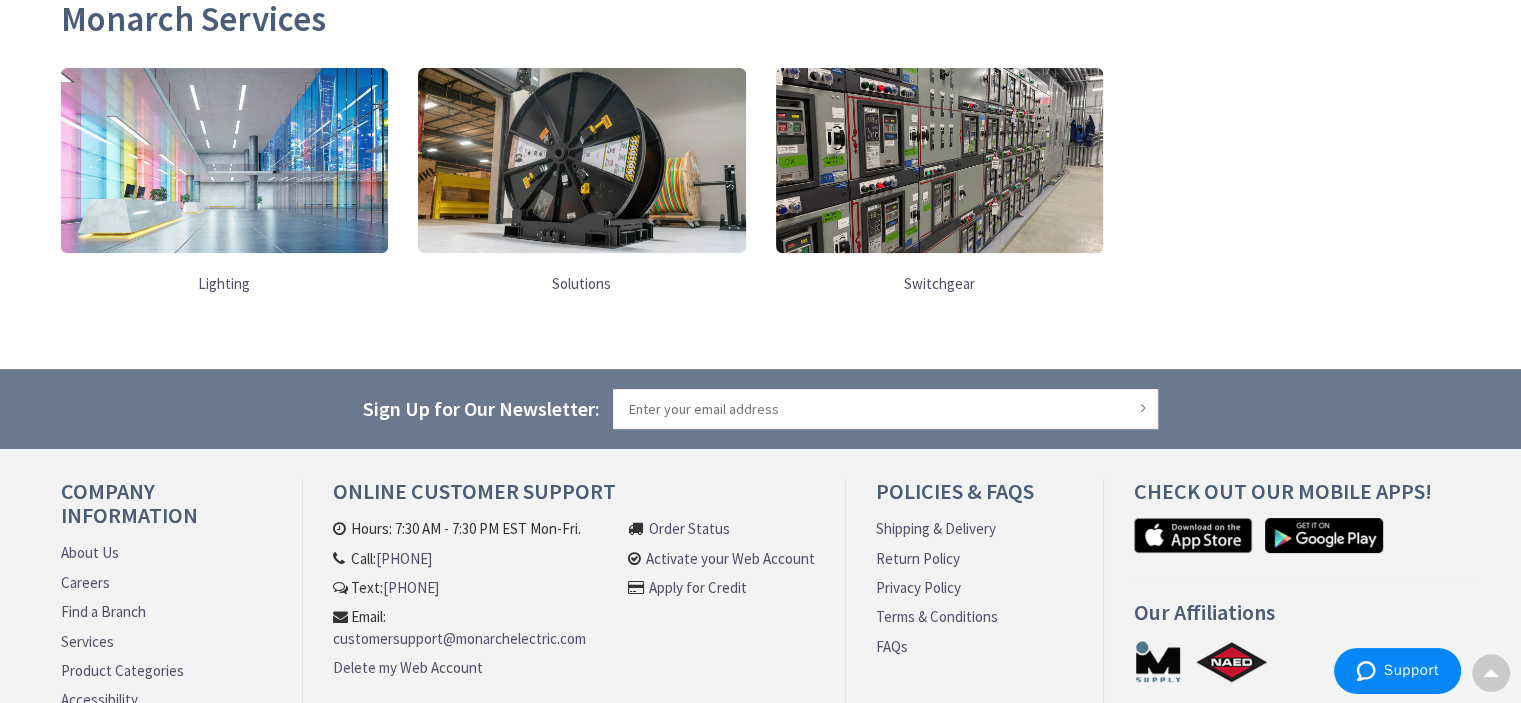 scroll, scrollTop: 400, scrollLeft: 0, axis: vertical 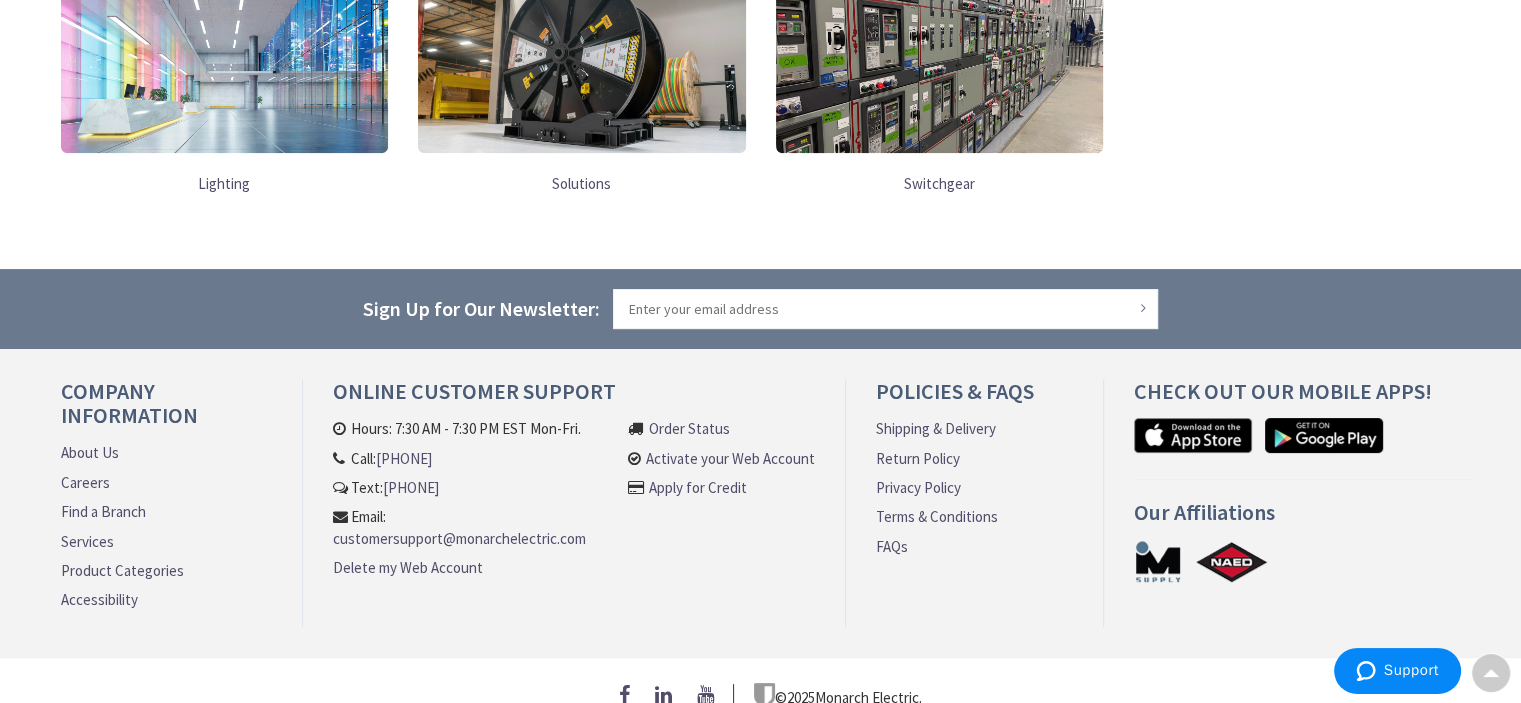 drag, startPoint x: 330, startPoint y: 383, endPoint x: 556, endPoint y: 475, distance: 244.0082 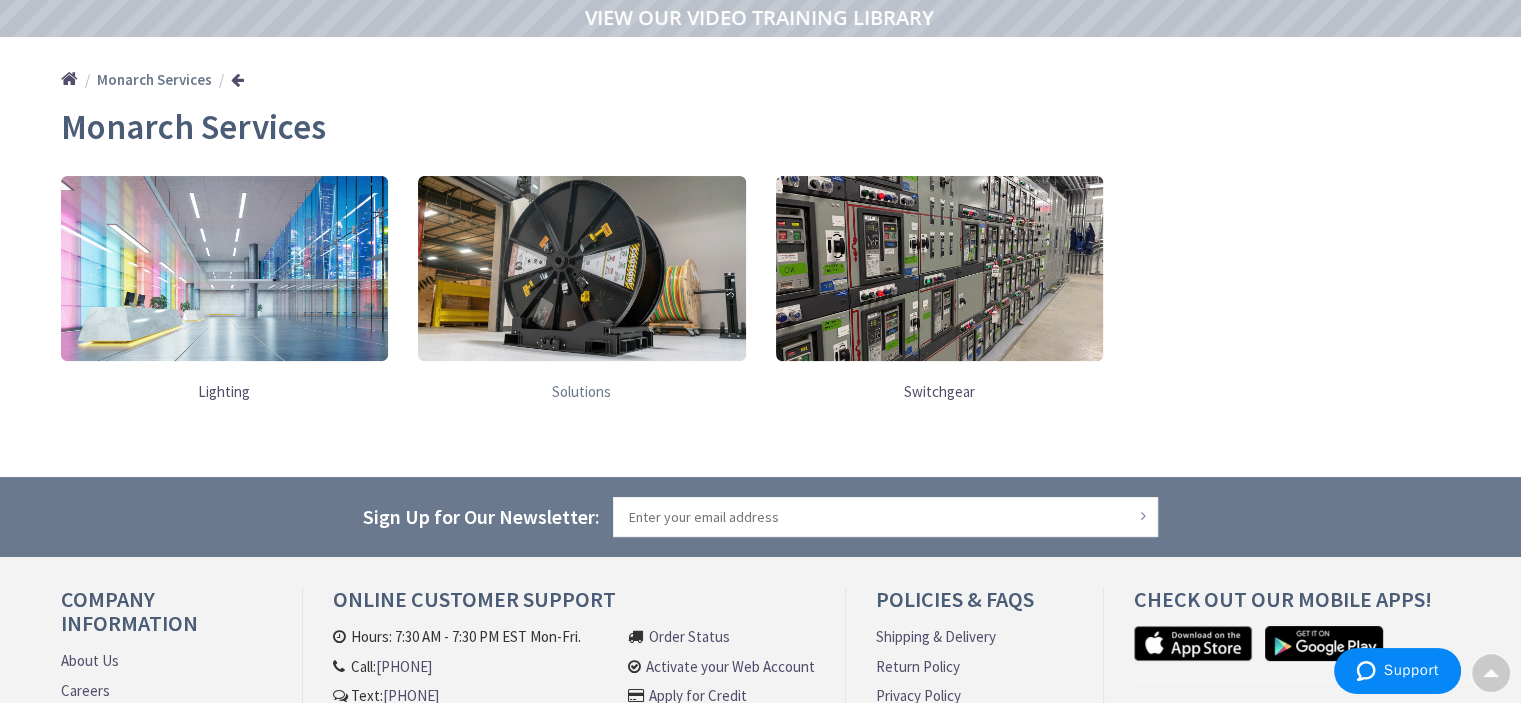 scroll, scrollTop: 0, scrollLeft: 0, axis: both 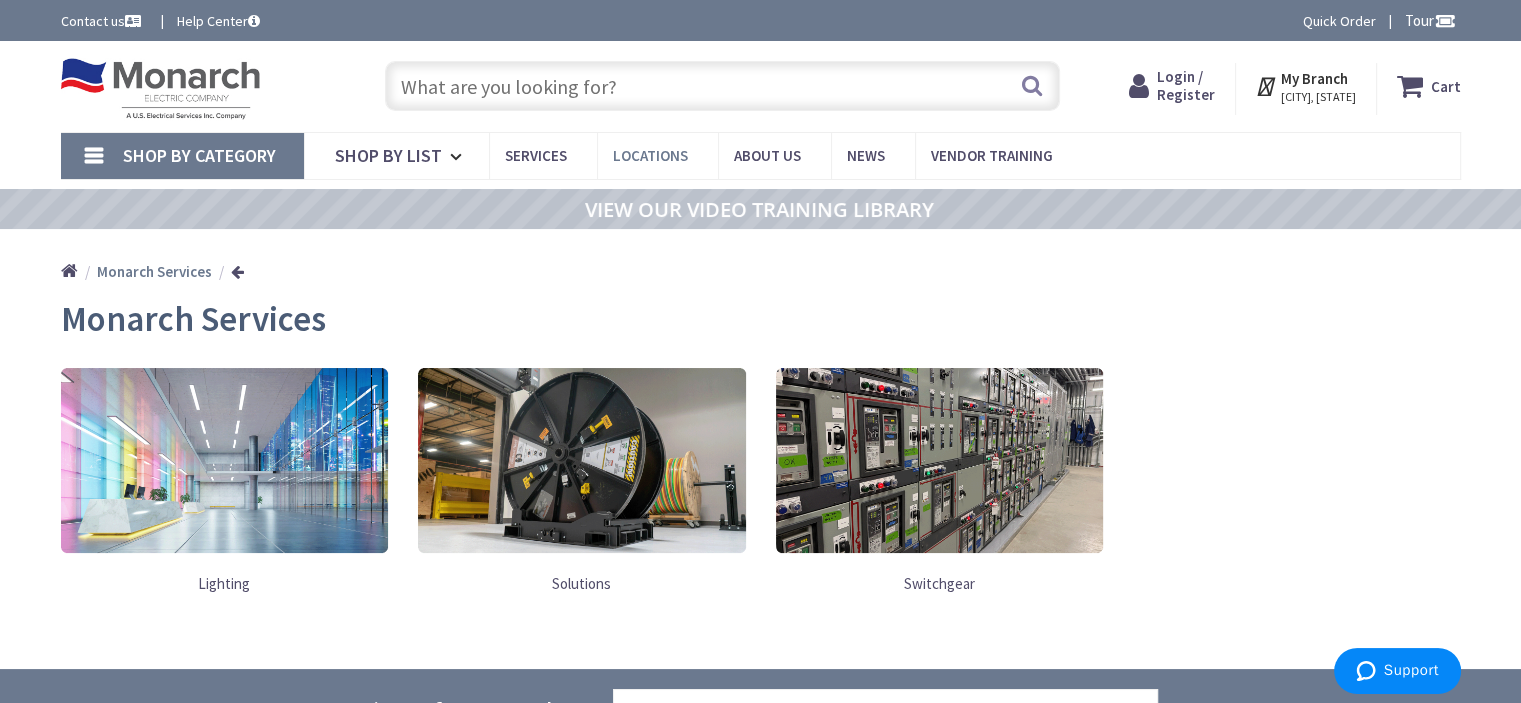 click on "Locations" at bounding box center [650, 155] 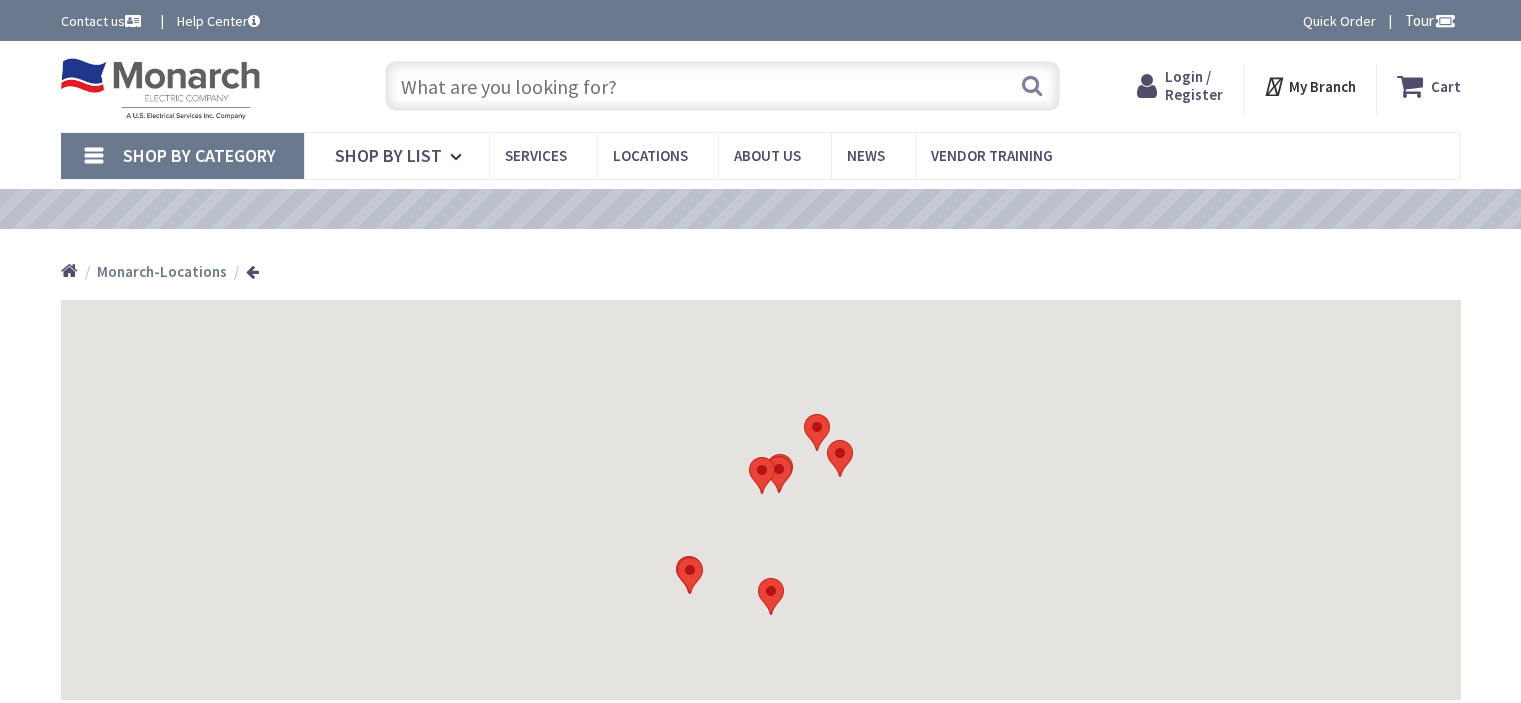scroll, scrollTop: 0, scrollLeft: 0, axis: both 